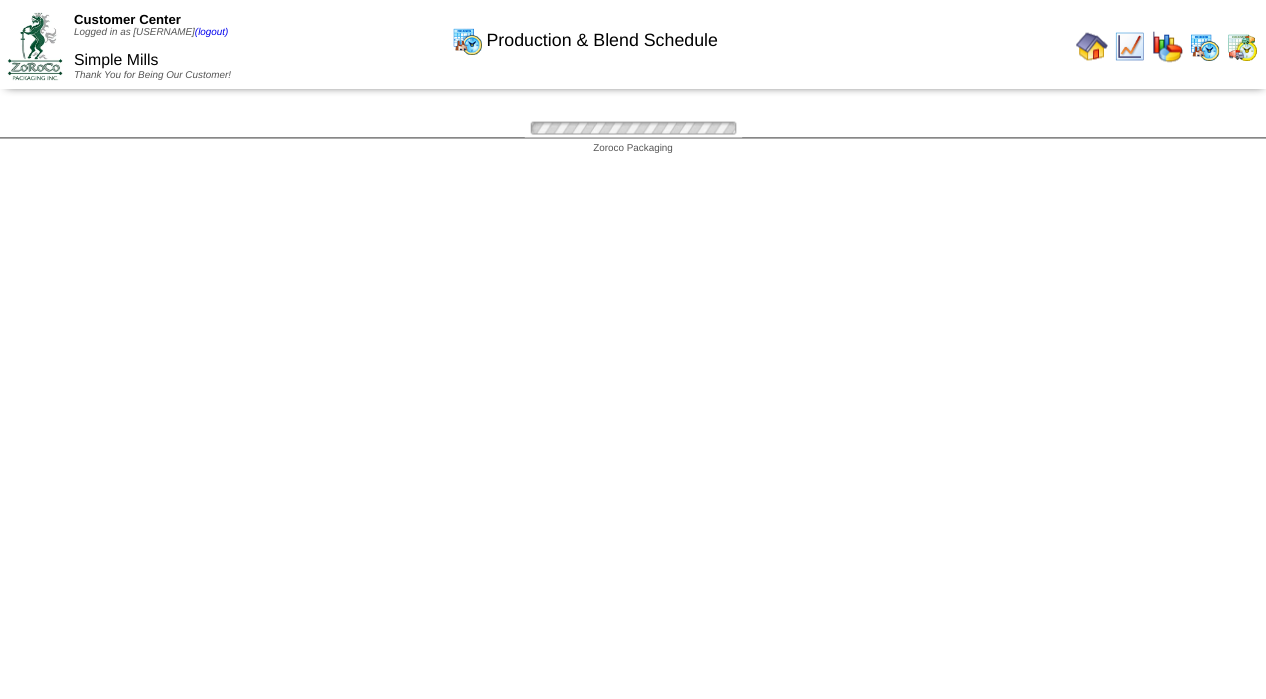 scroll, scrollTop: 1500, scrollLeft: 0, axis: vertical 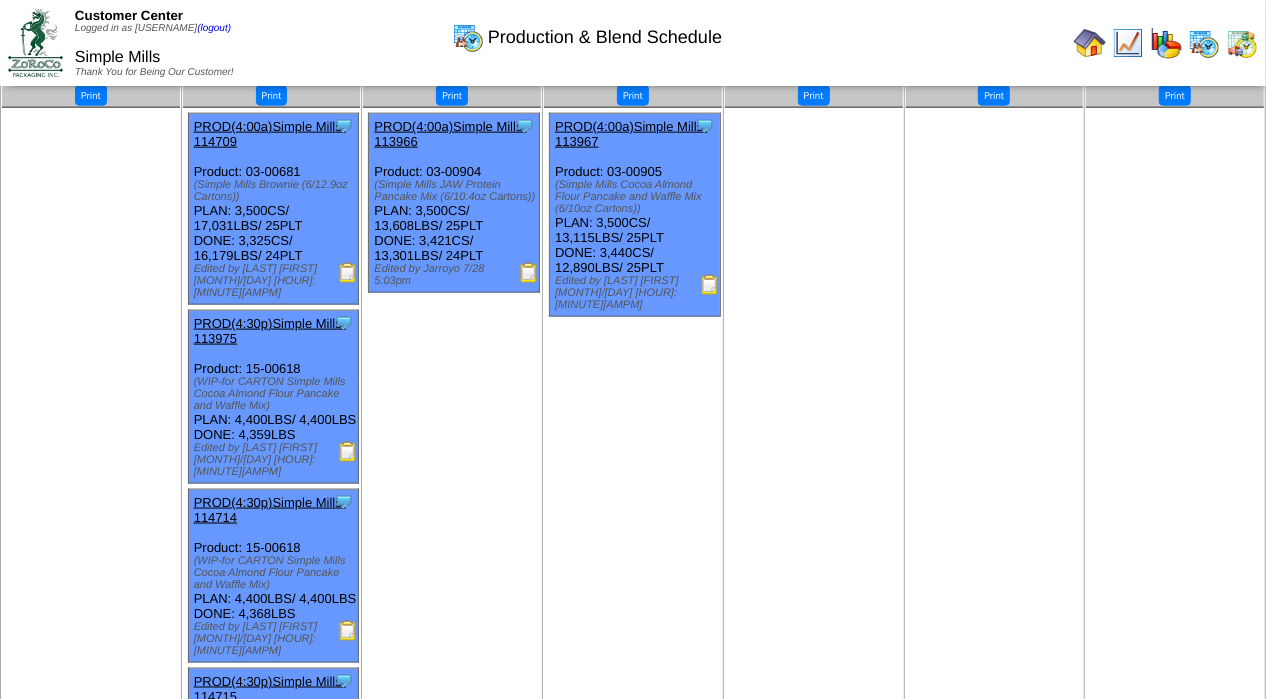 click at bounding box center (1090, 43) 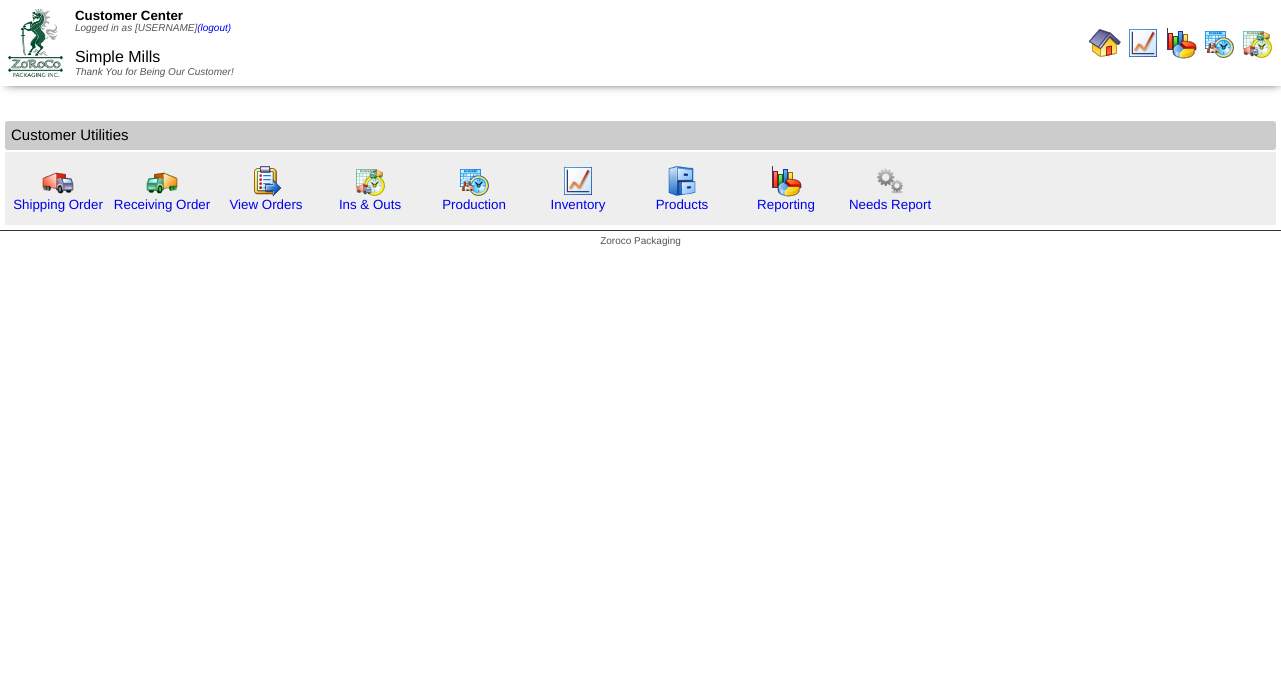 scroll, scrollTop: 0, scrollLeft: 0, axis: both 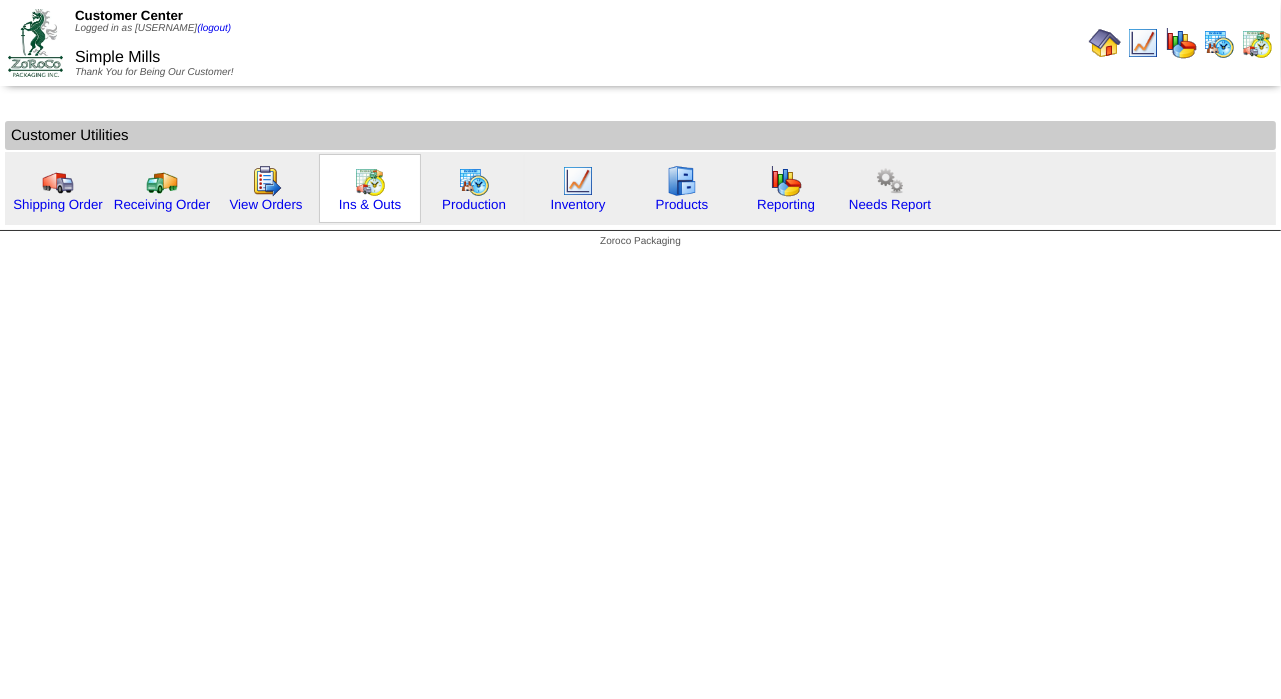 click at bounding box center [370, 181] 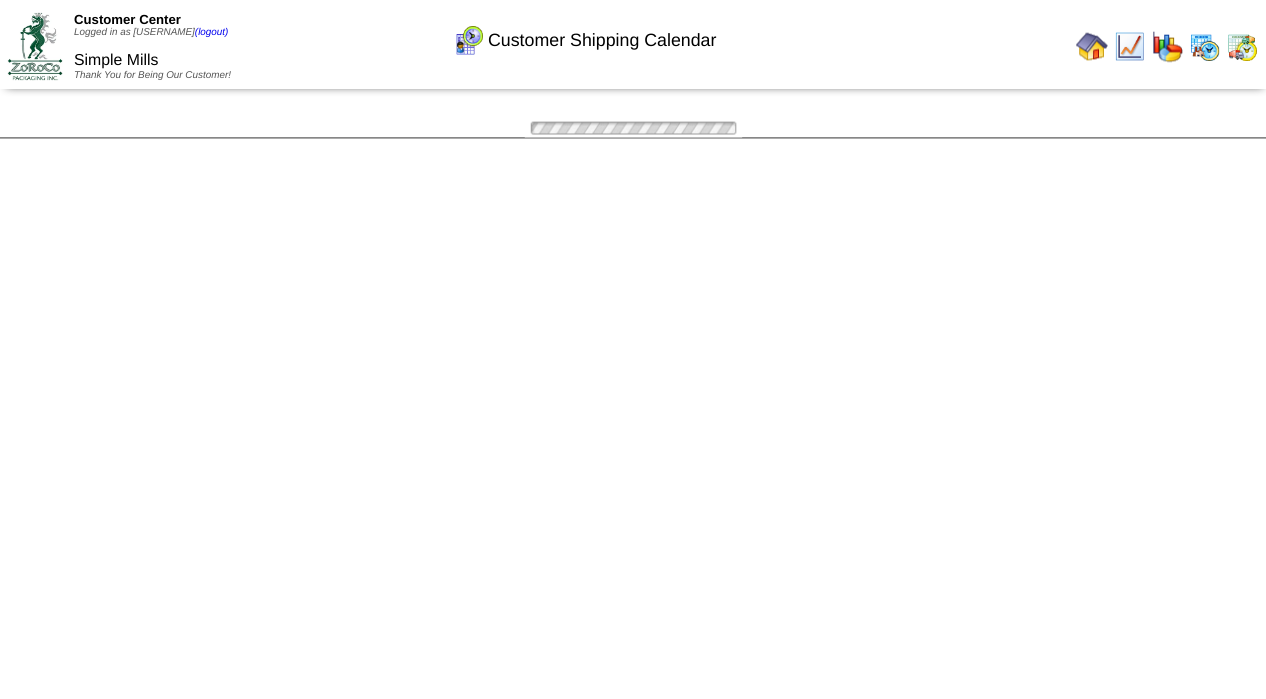 scroll, scrollTop: 0, scrollLeft: 0, axis: both 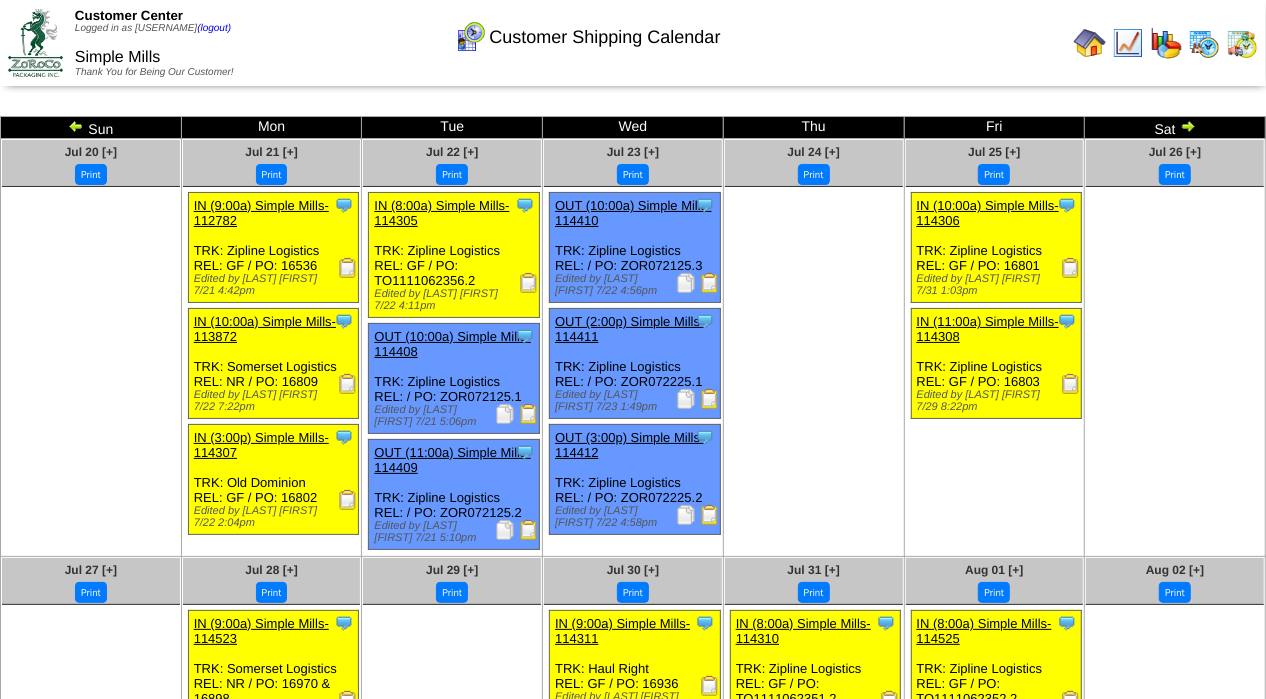 click at bounding box center [1188, 126] 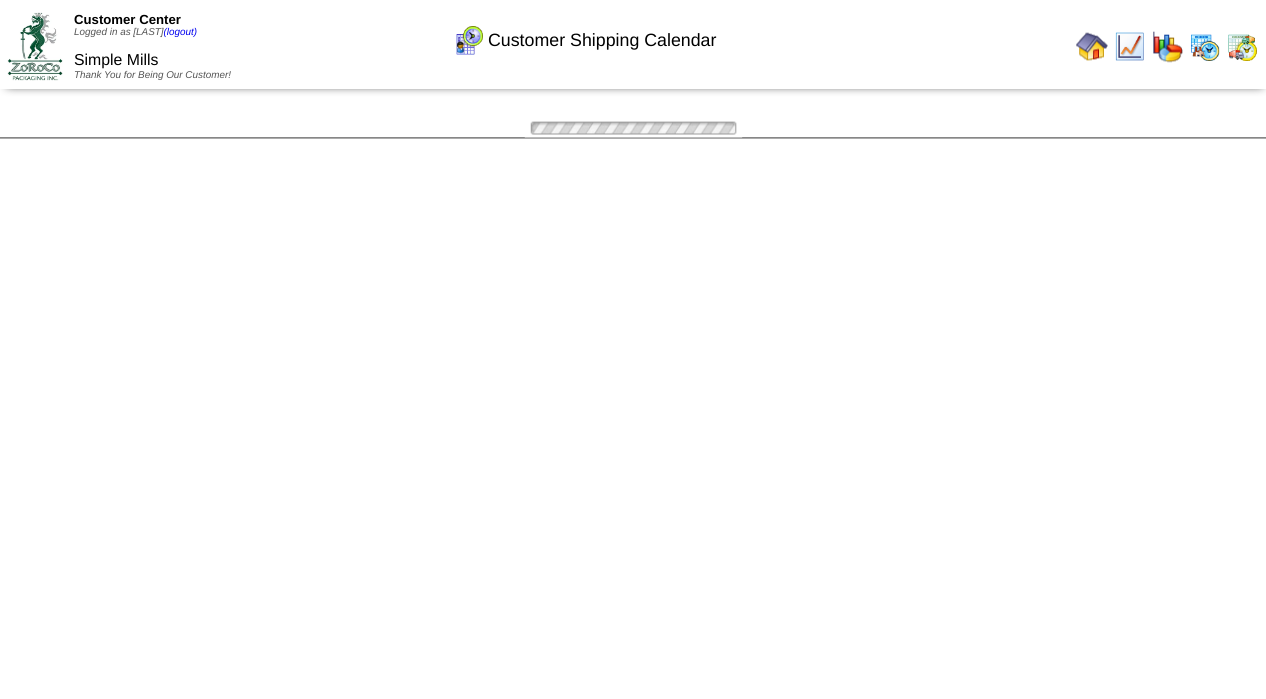 scroll, scrollTop: 0, scrollLeft: 0, axis: both 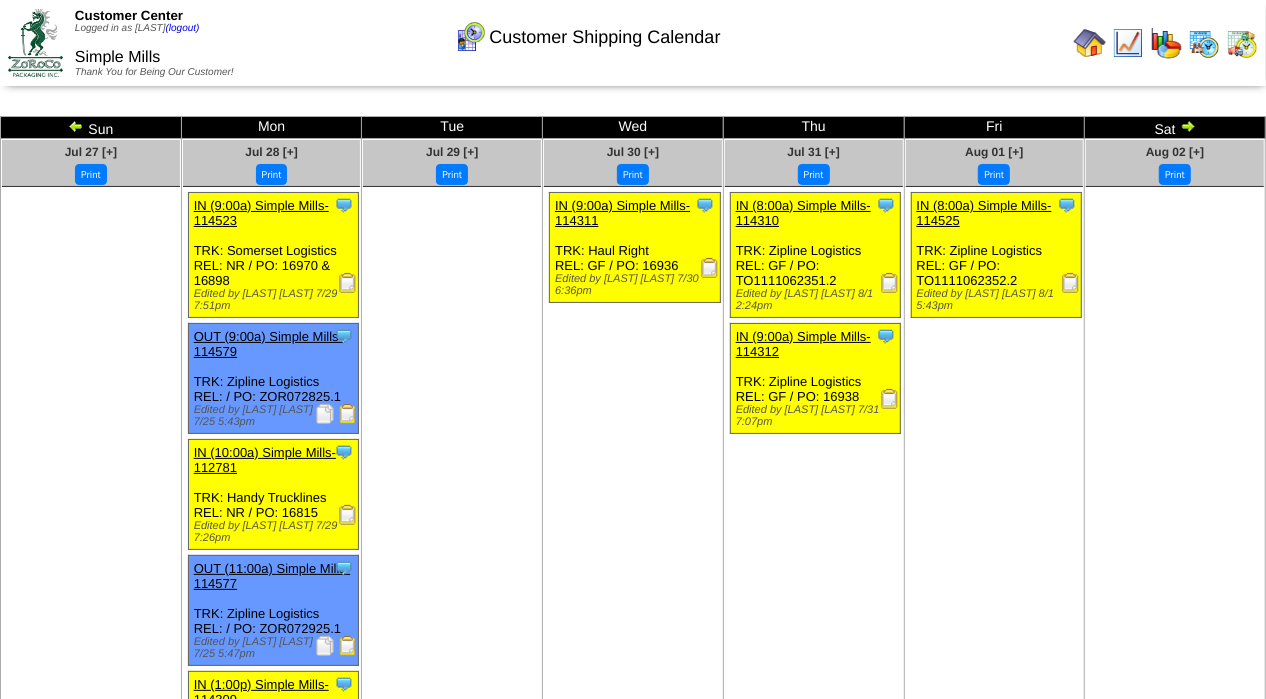 click at bounding box center [348, 283] 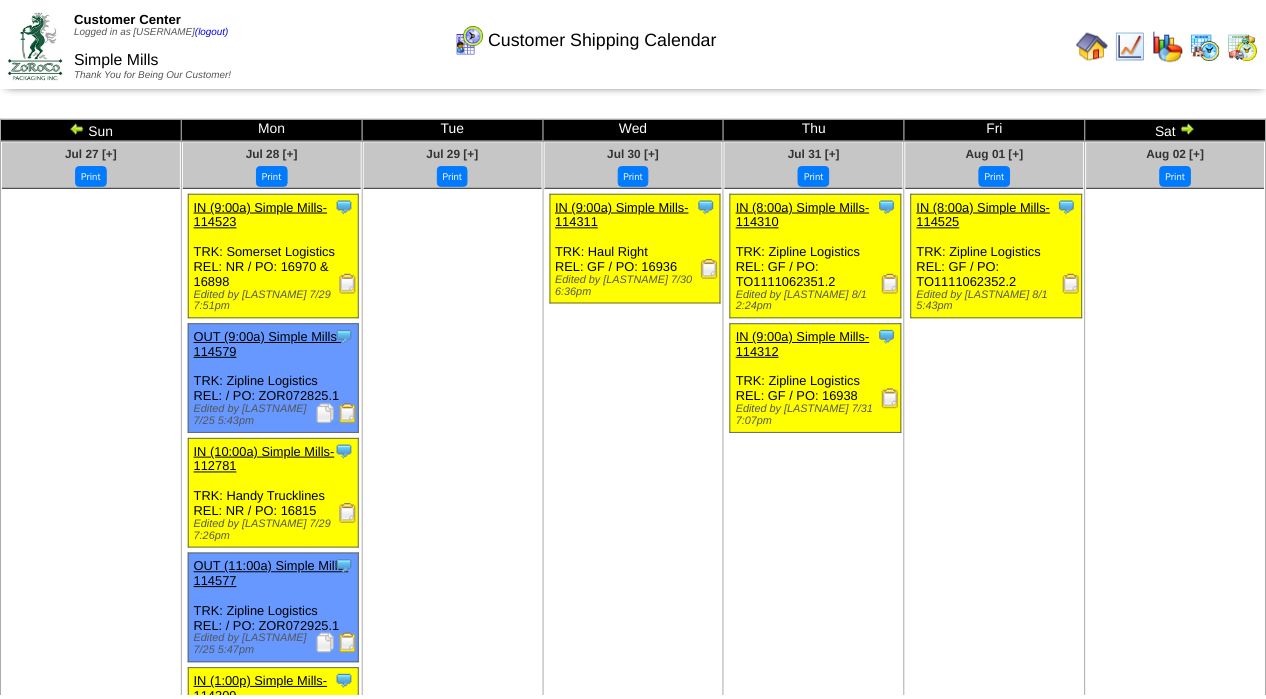 scroll, scrollTop: 0, scrollLeft: 0, axis: both 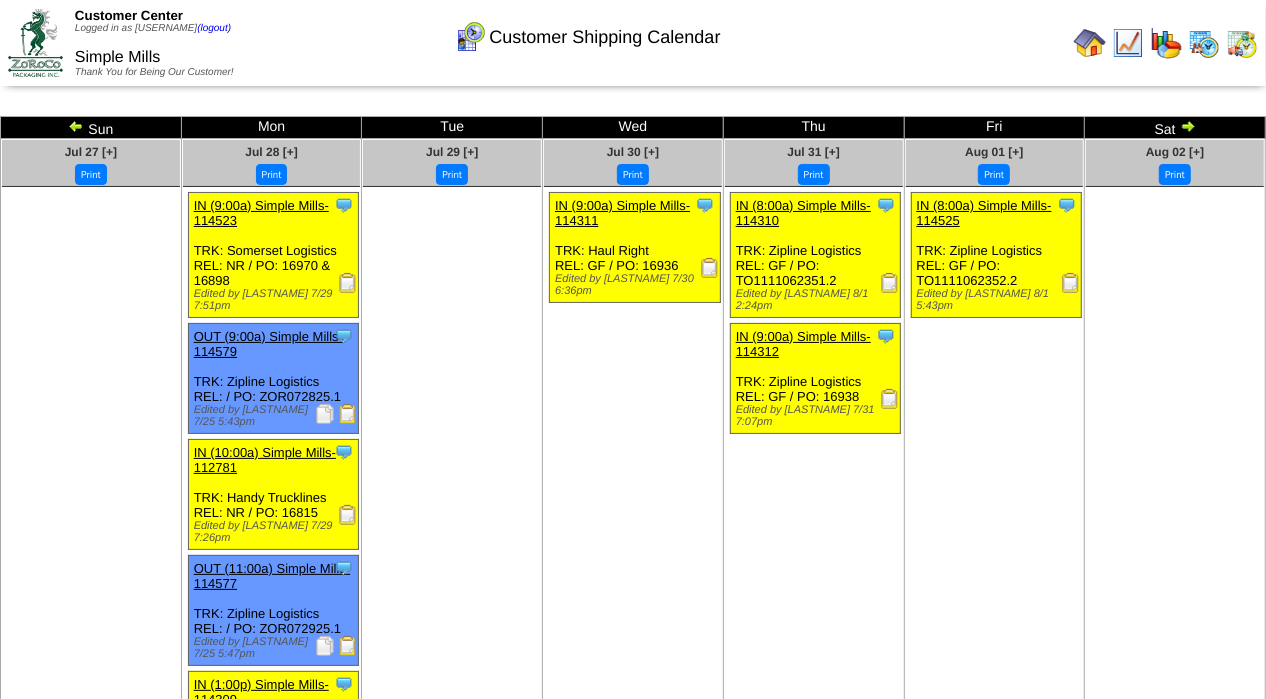 click at bounding box center [890, 399] 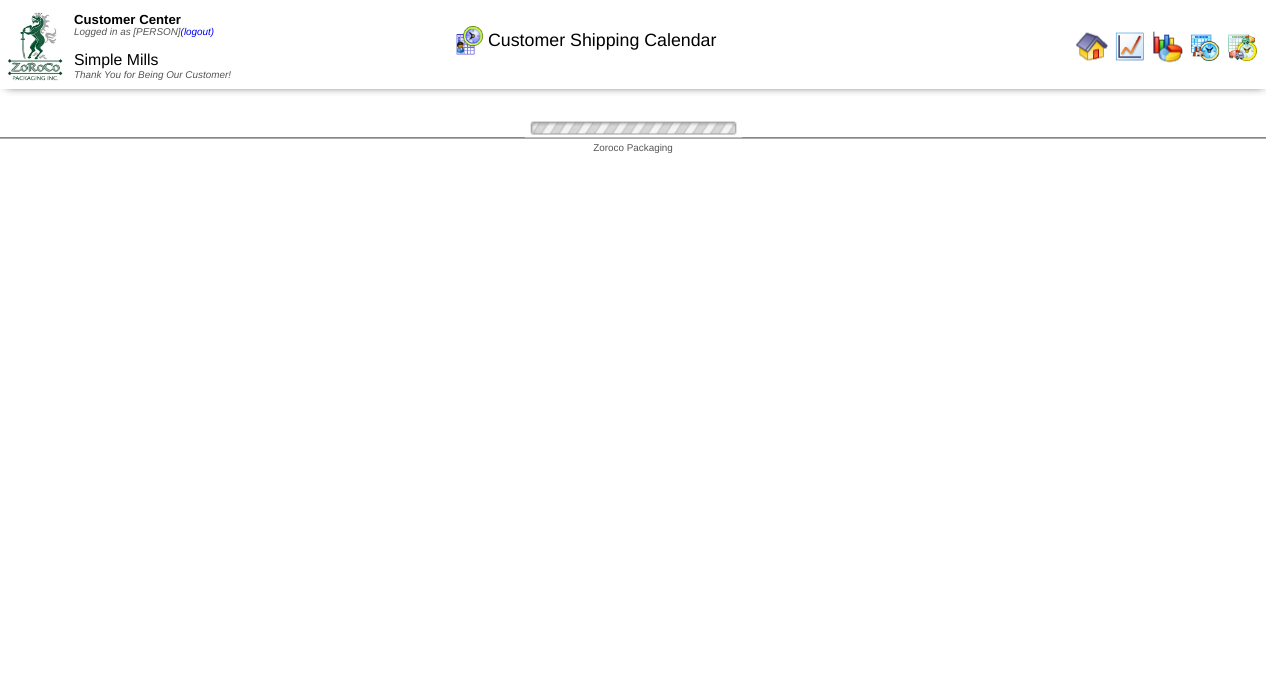 scroll, scrollTop: 0, scrollLeft: 0, axis: both 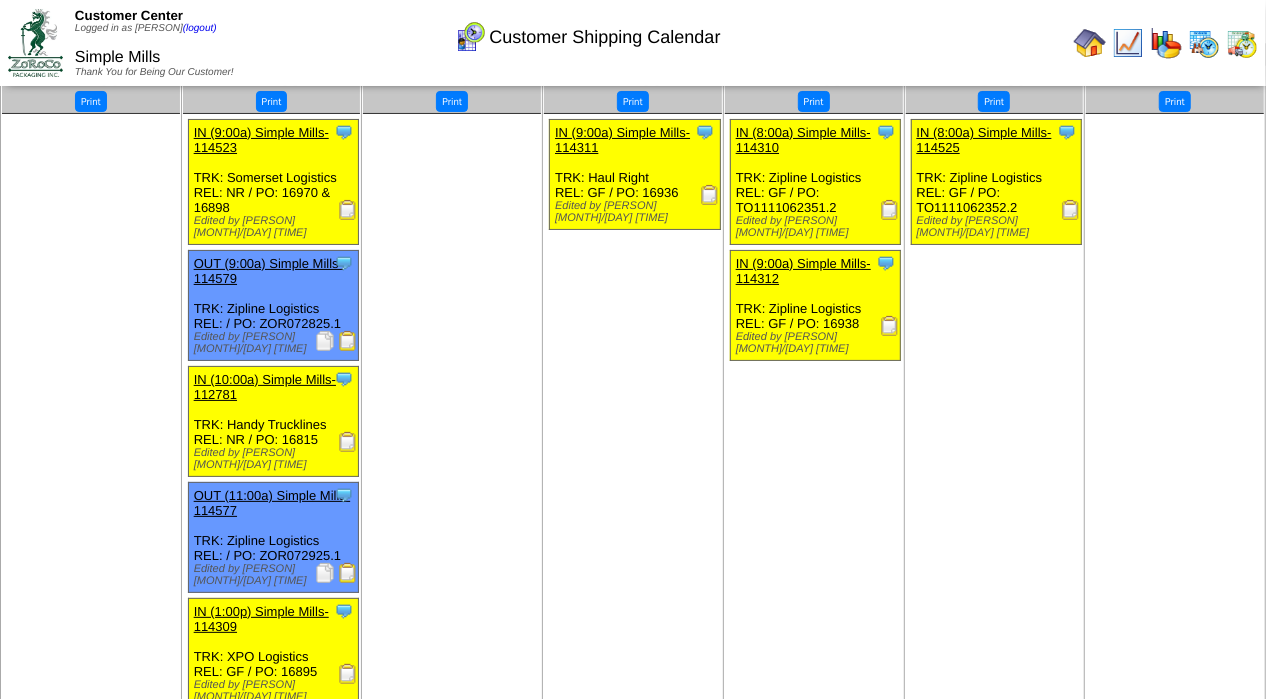 click on "Aug 02                        [+]
Print" at bounding box center (1175, 507) 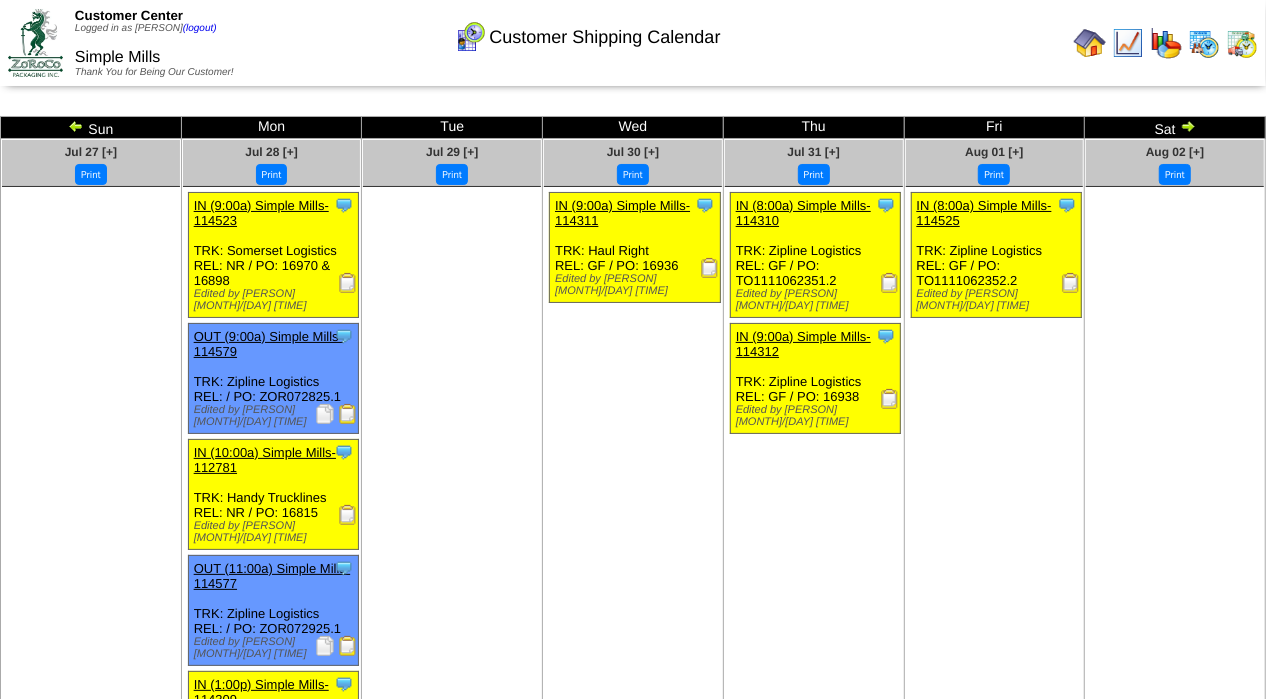 click at bounding box center [890, 283] 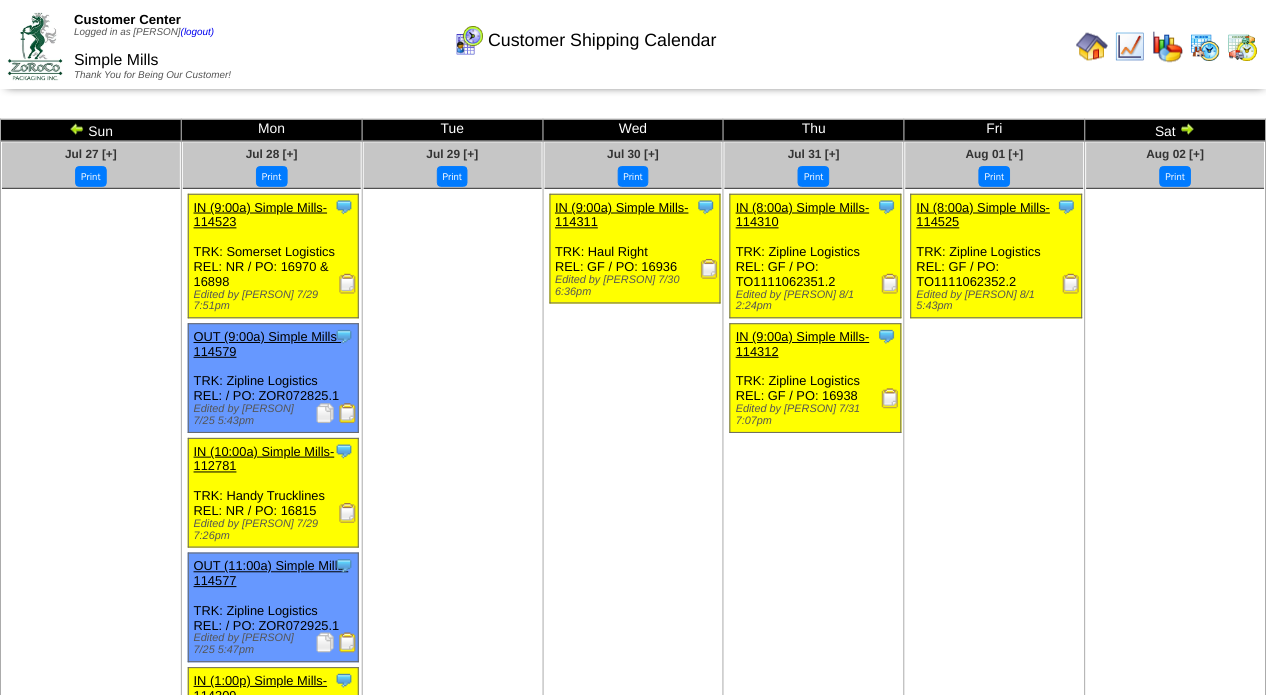 scroll, scrollTop: 0, scrollLeft: 0, axis: both 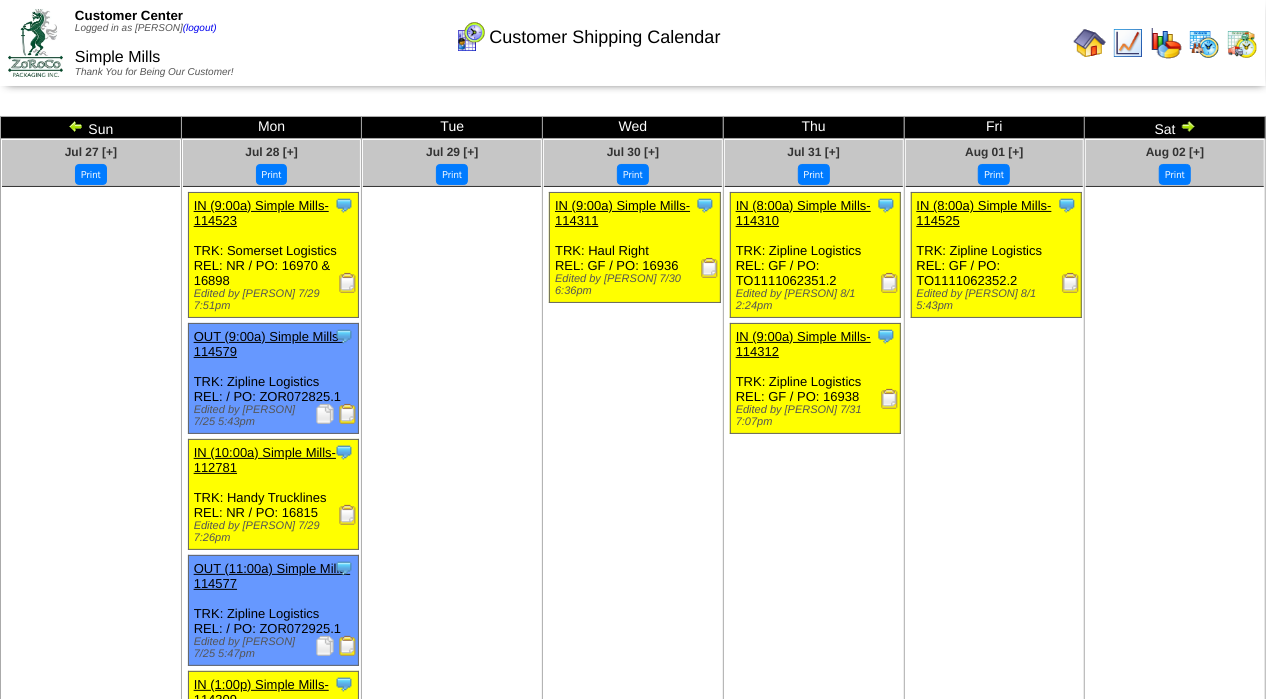 click at bounding box center [1071, 283] 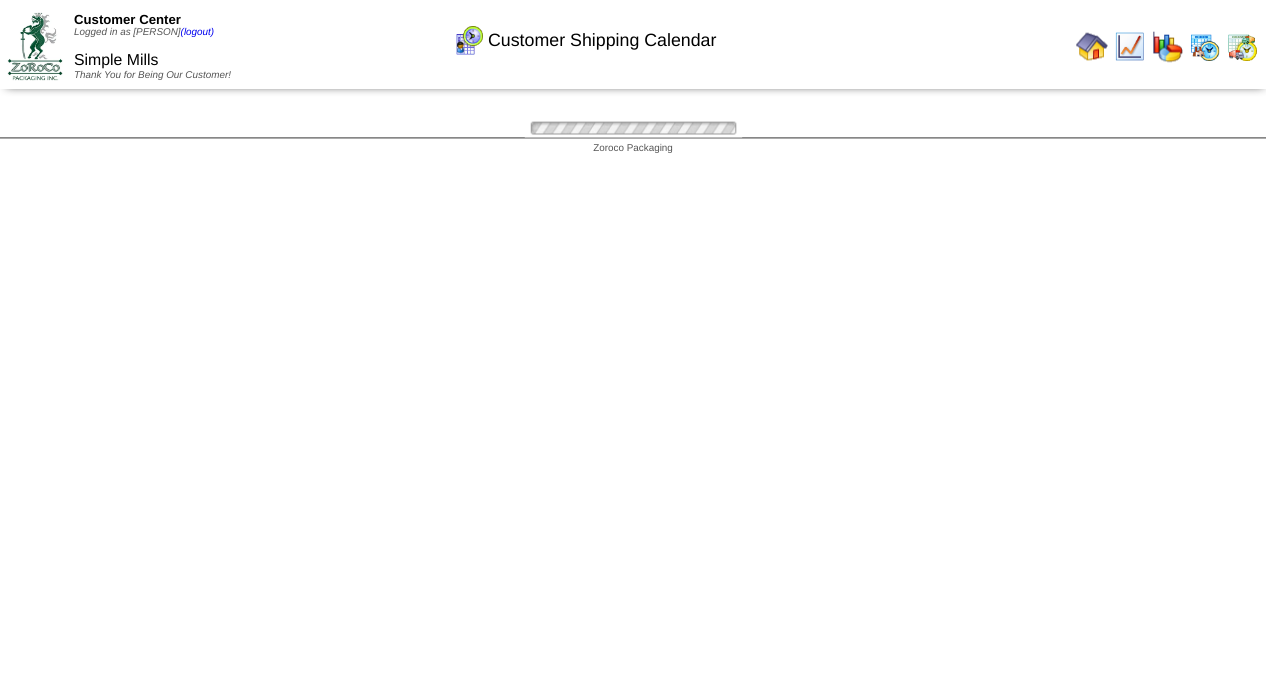 scroll, scrollTop: 0, scrollLeft: 0, axis: both 